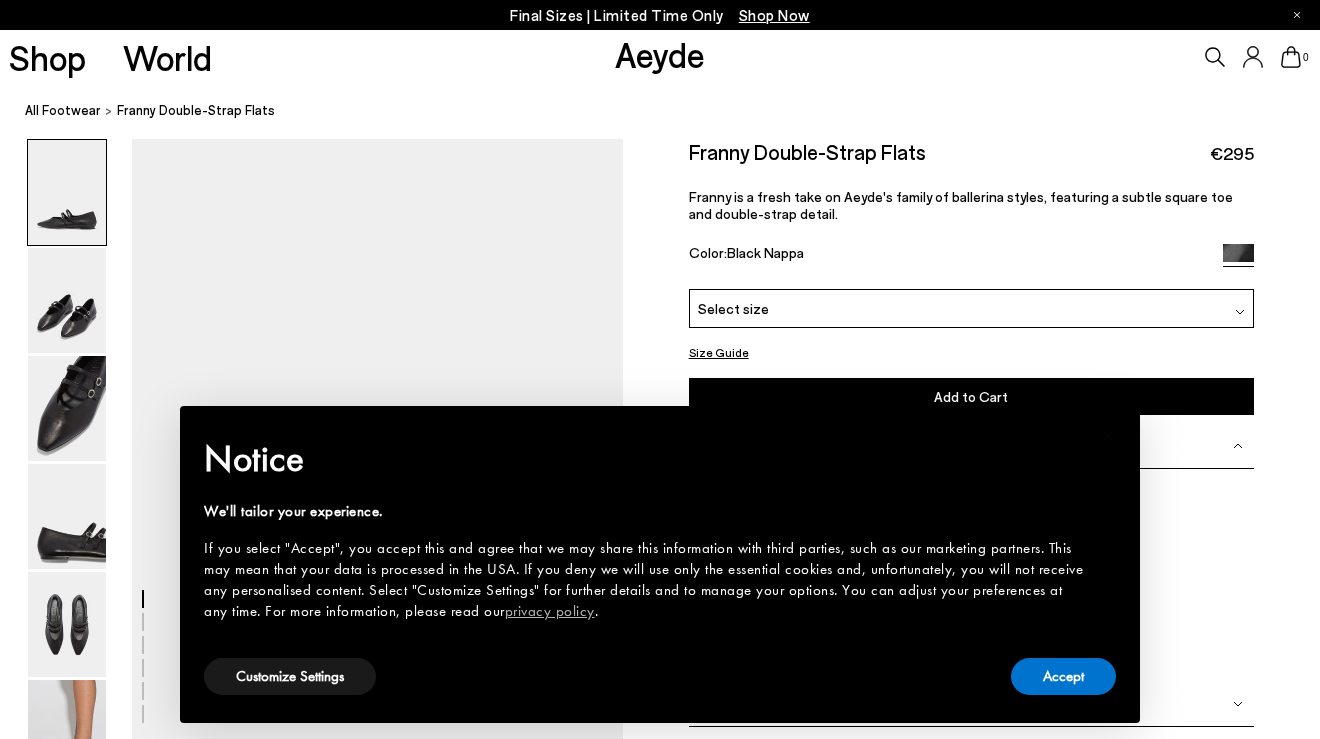 scroll, scrollTop: 0, scrollLeft: 0, axis: both 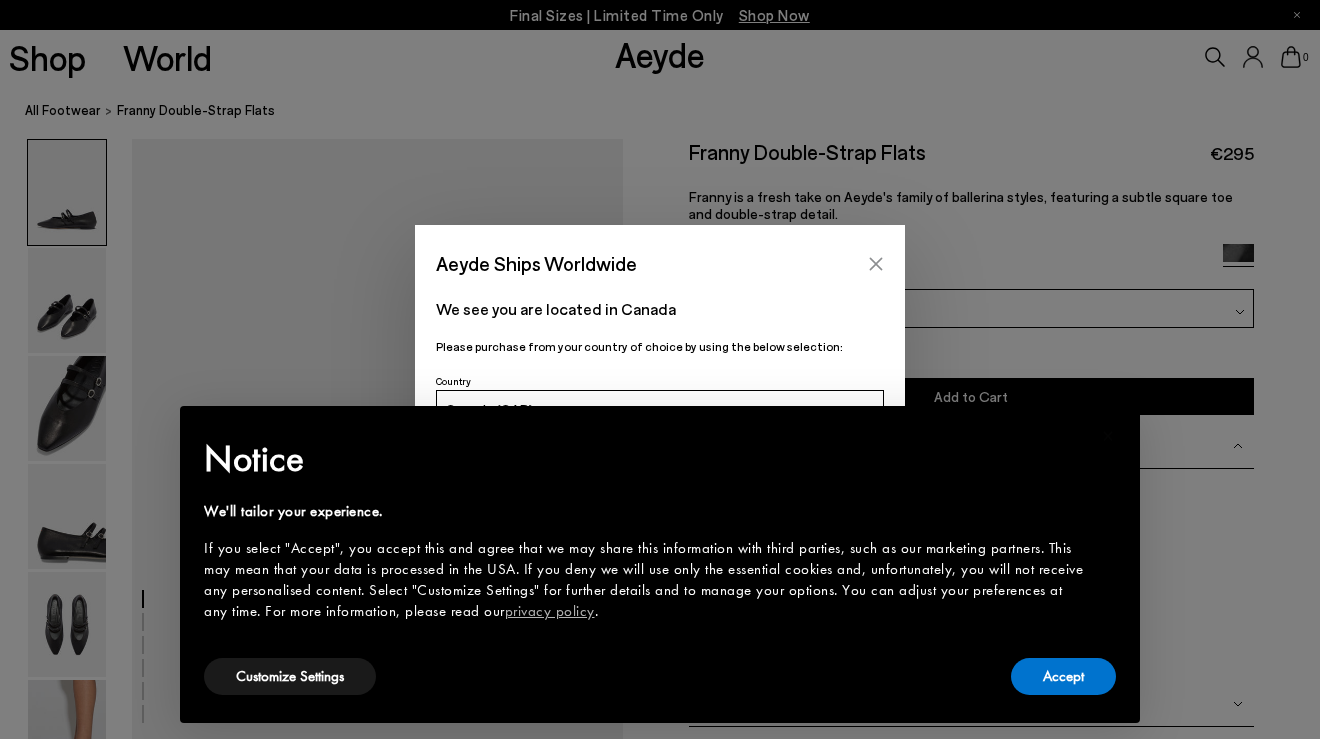 click 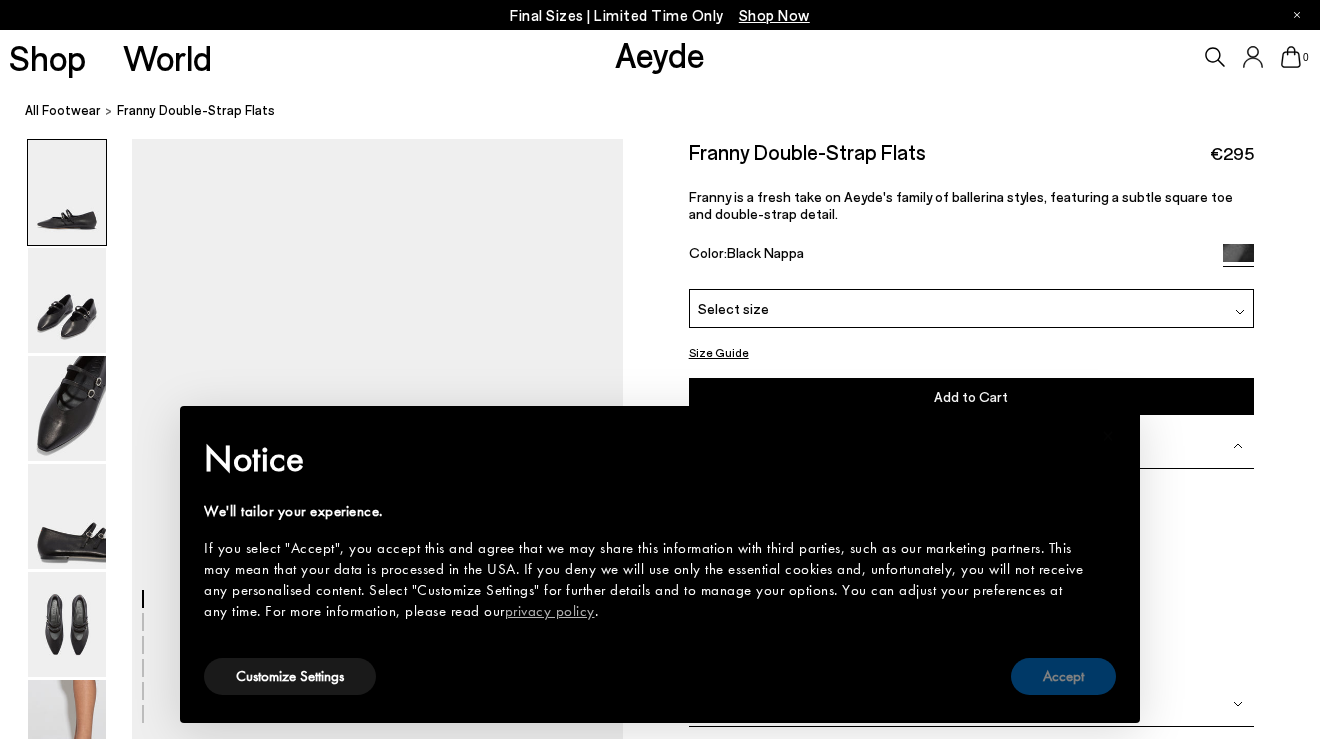 click on "Accept" at bounding box center [1063, 676] 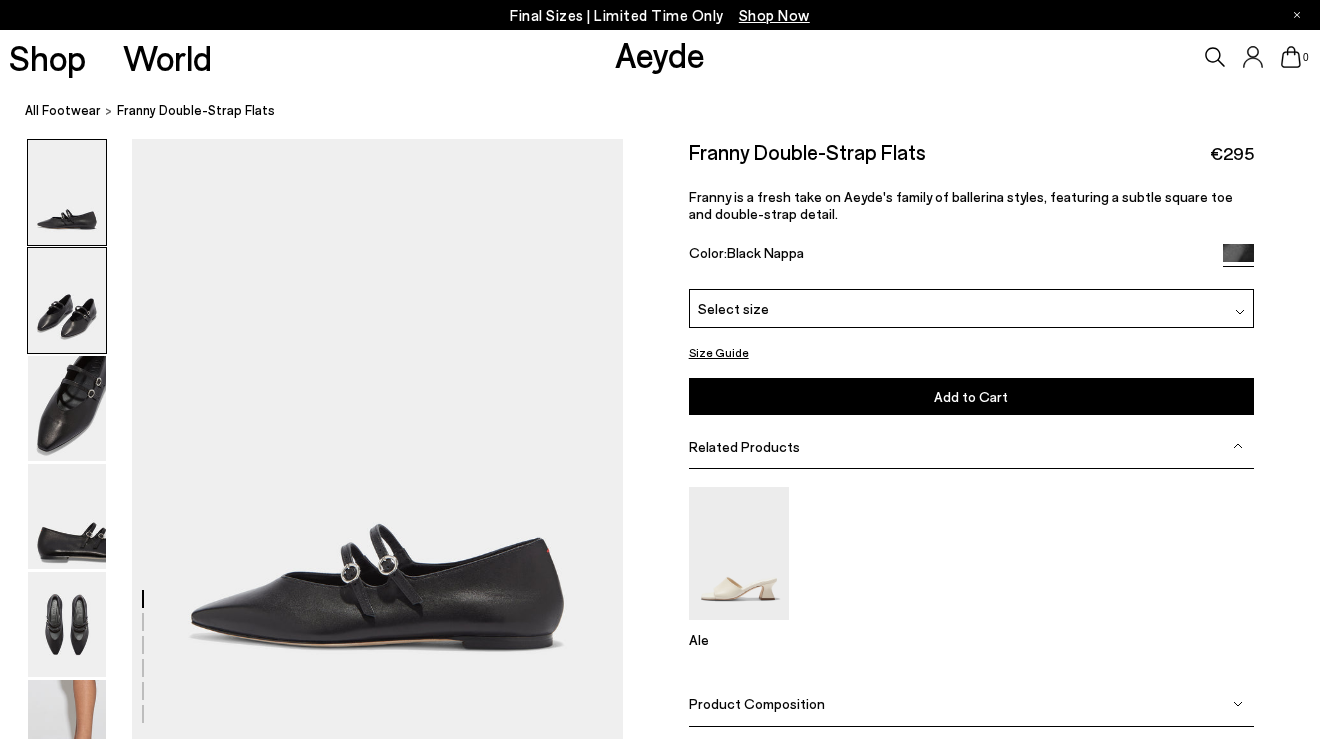 click at bounding box center [67, 300] 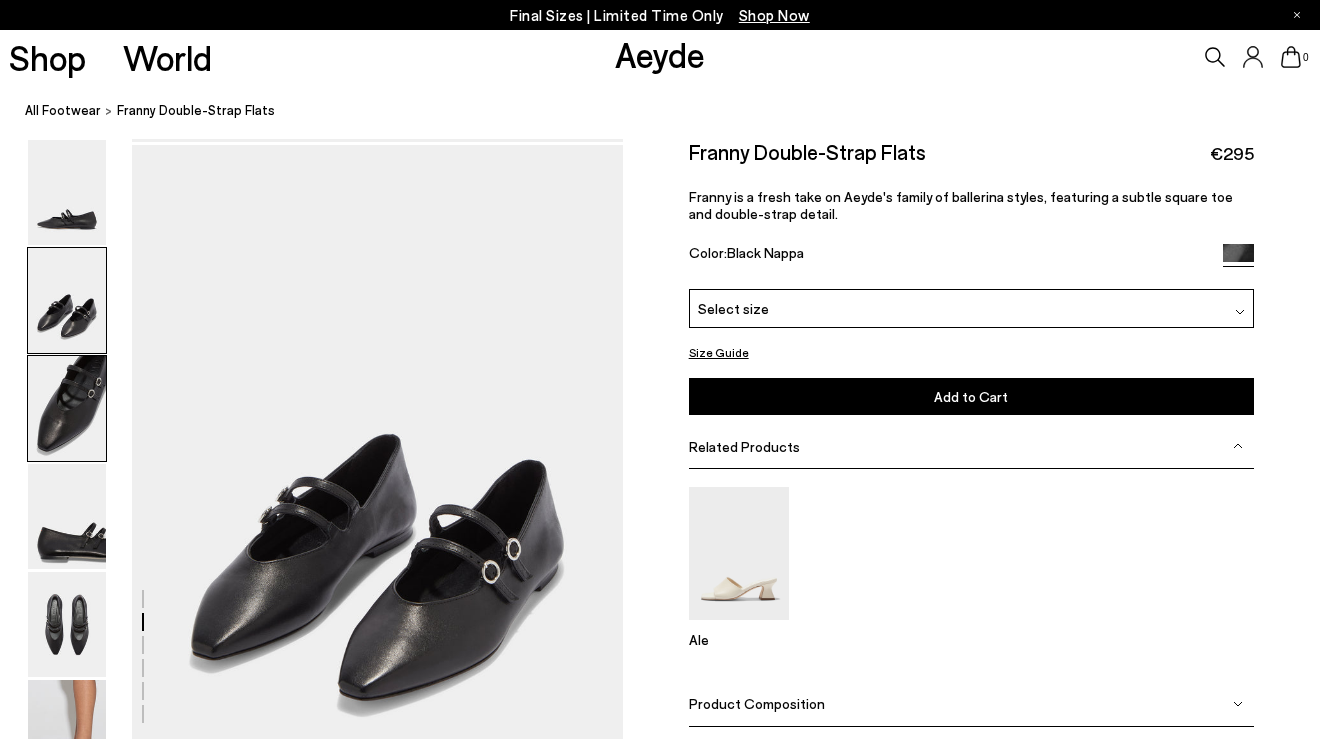 scroll, scrollTop: 605, scrollLeft: 0, axis: vertical 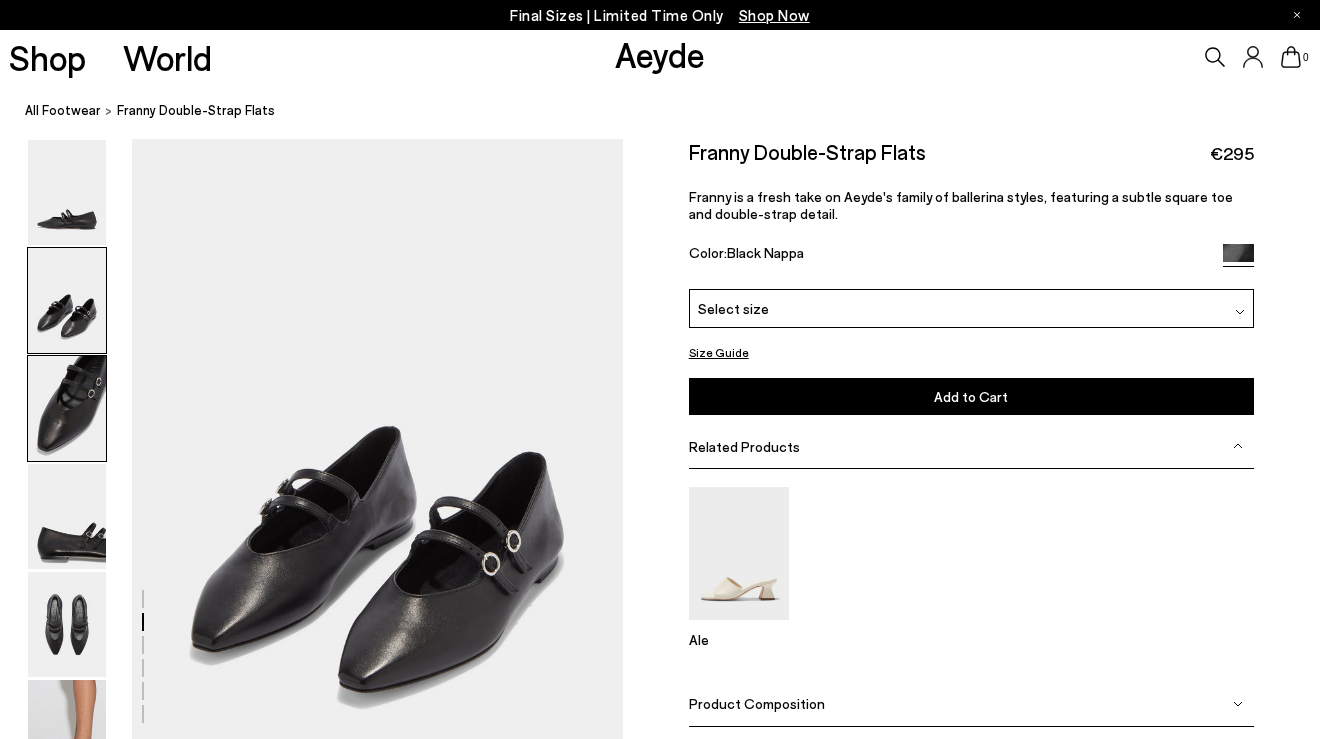 click at bounding box center (67, 408) 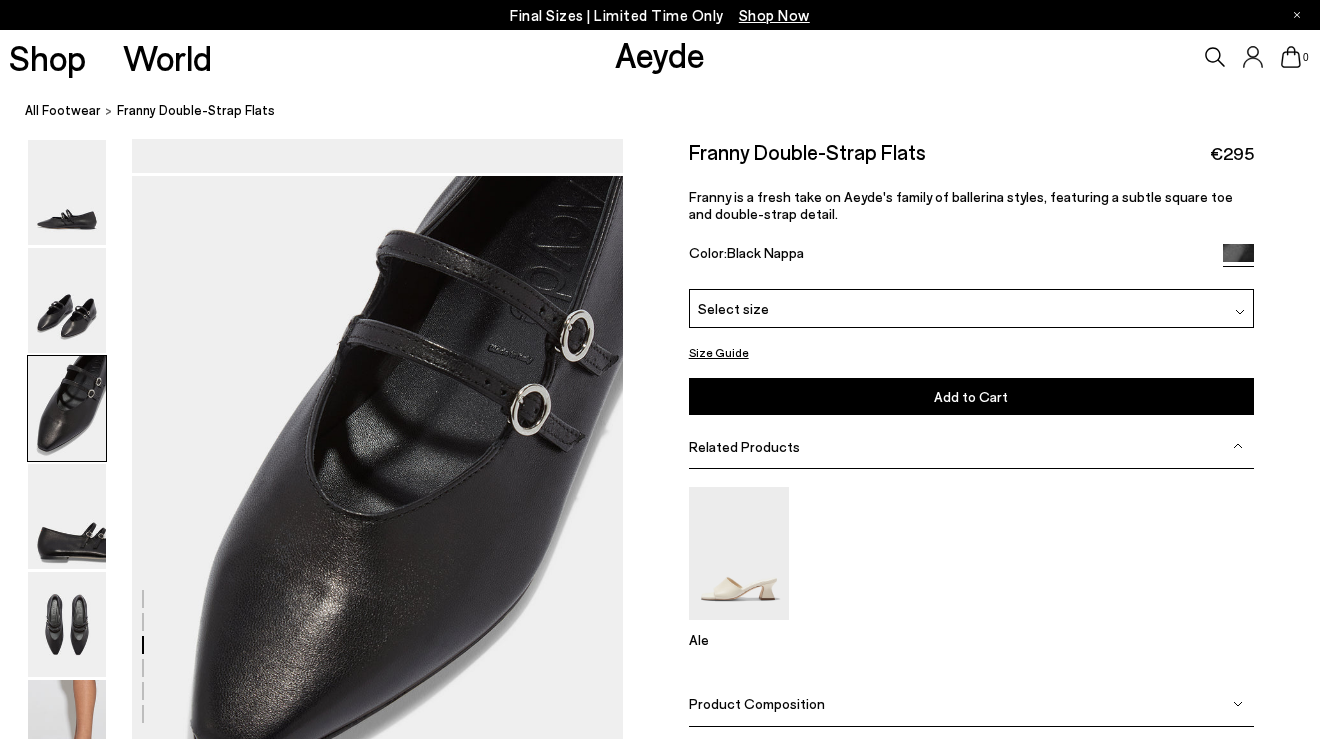 scroll, scrollTop: 1262, scrollLeft: 0, axis: vertical 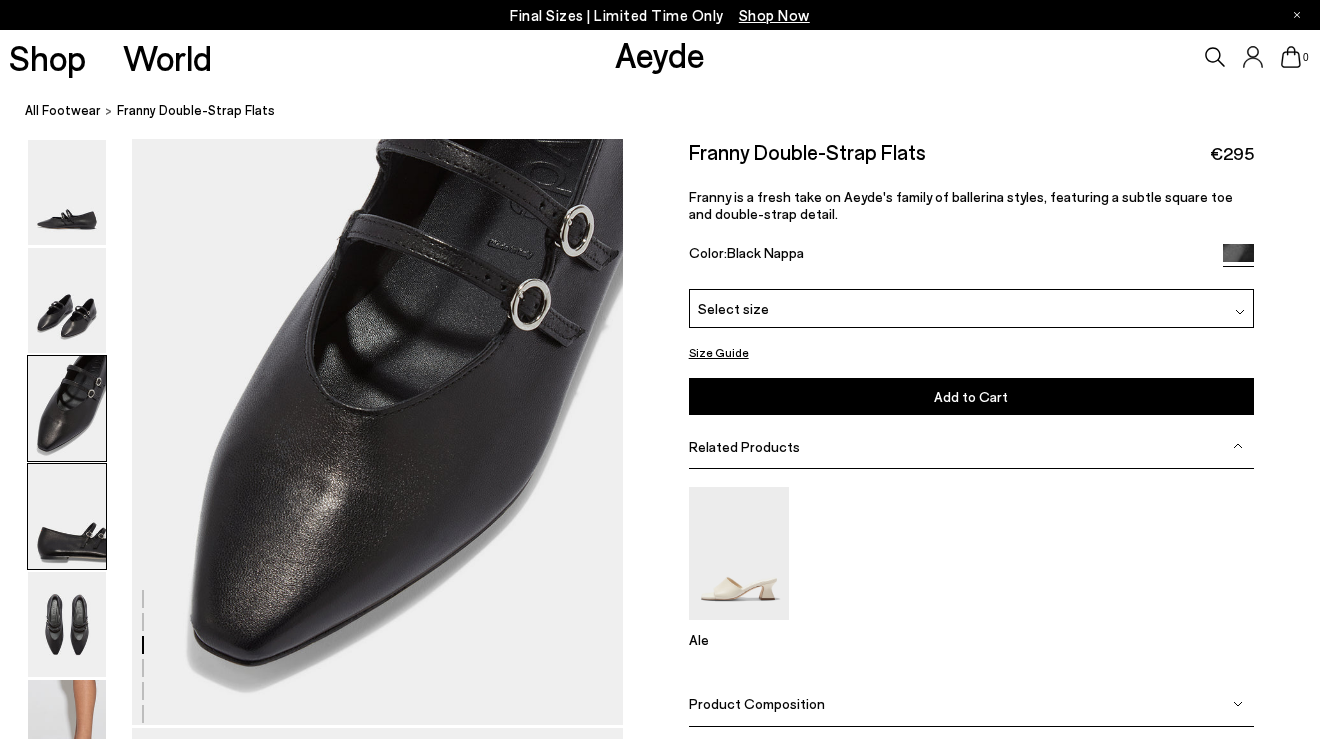 click at bounding box center (67, 516) 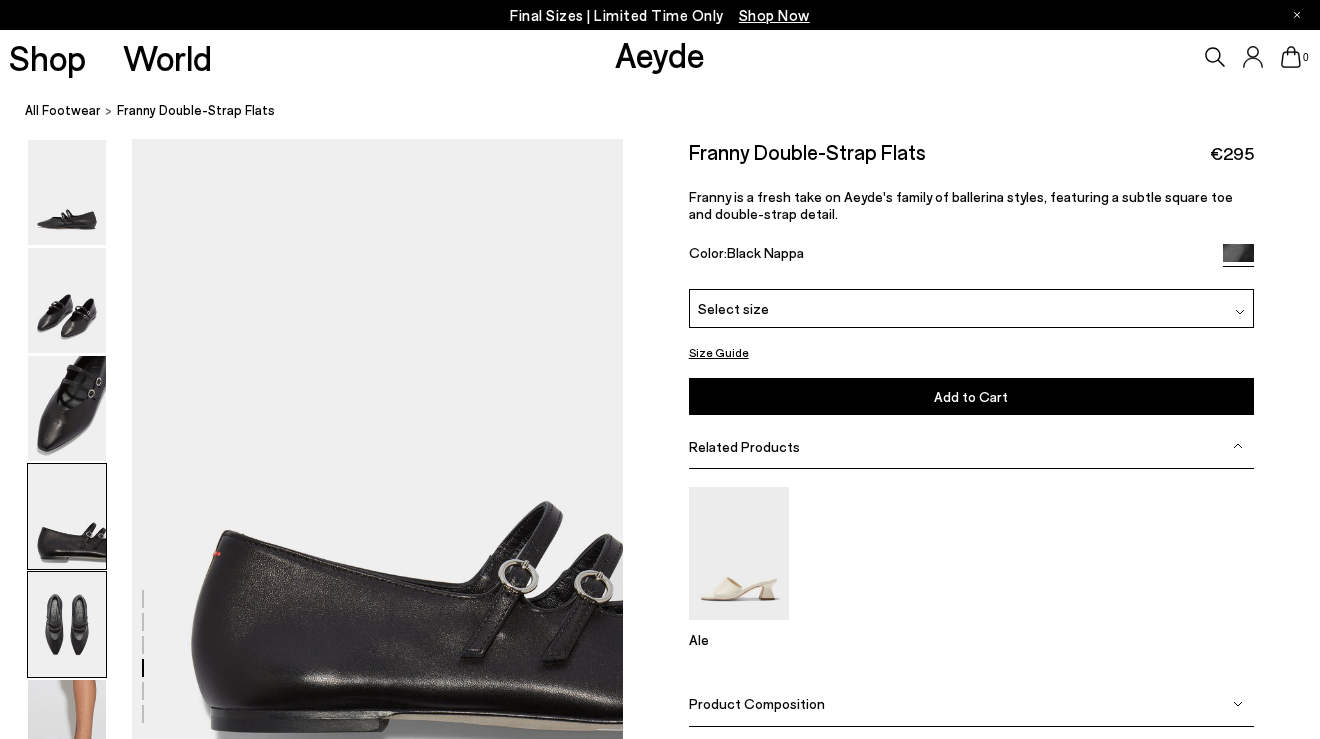 click at bounding box center (67, 624) 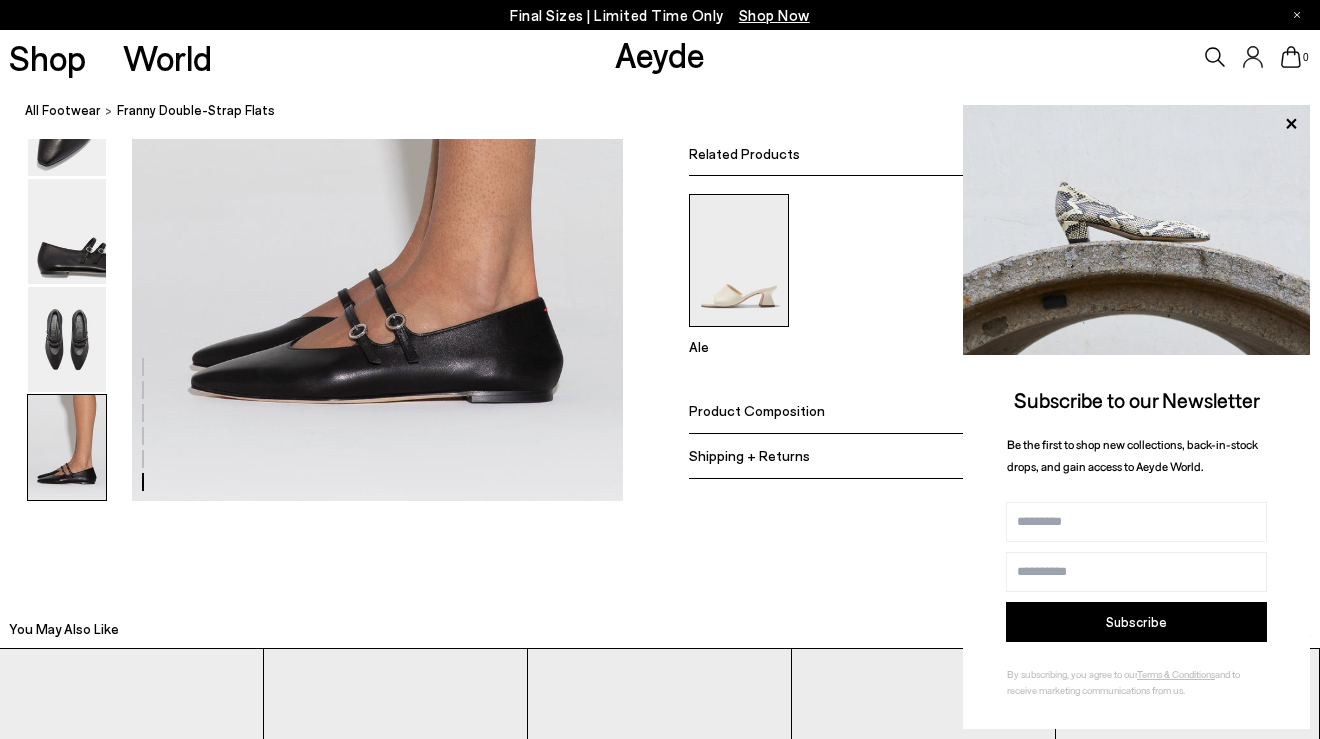 scroll, scrollTop: 3439, scrollLeft: 0, axis: vertical 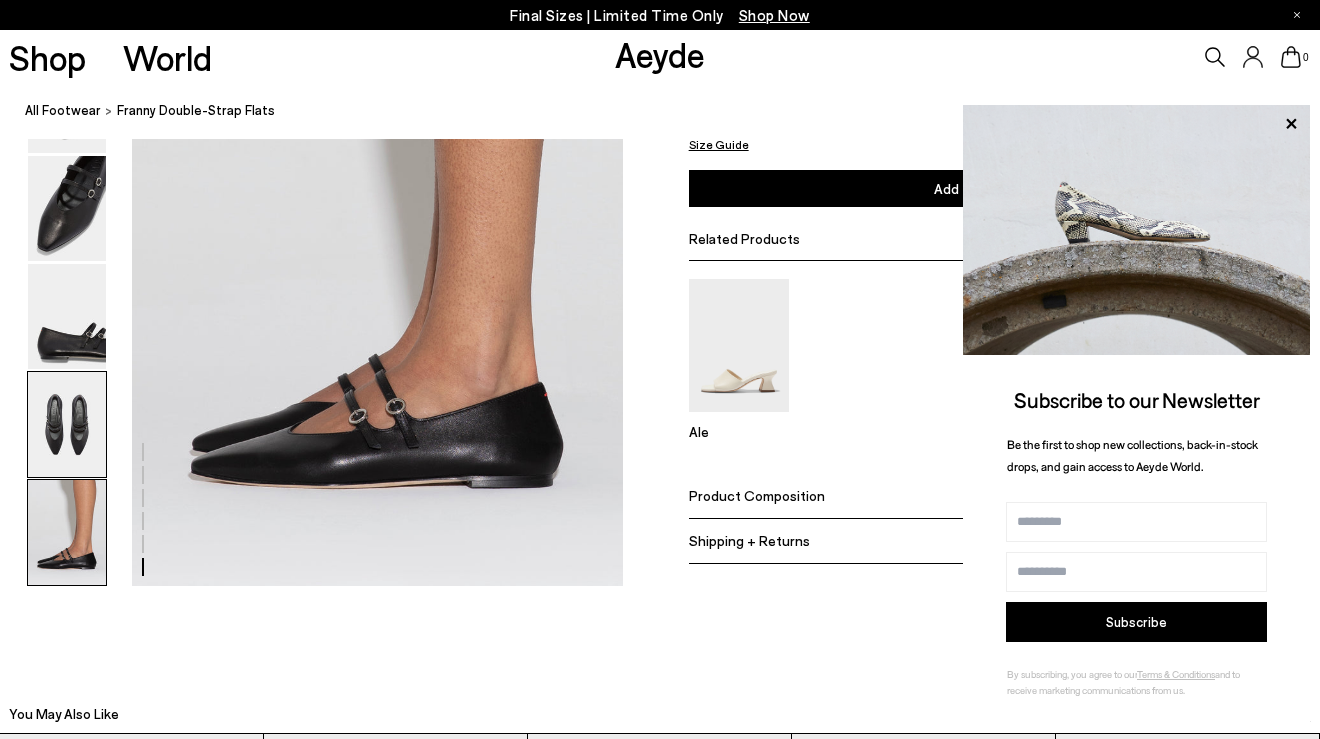 click at bounding box center (67, 424) 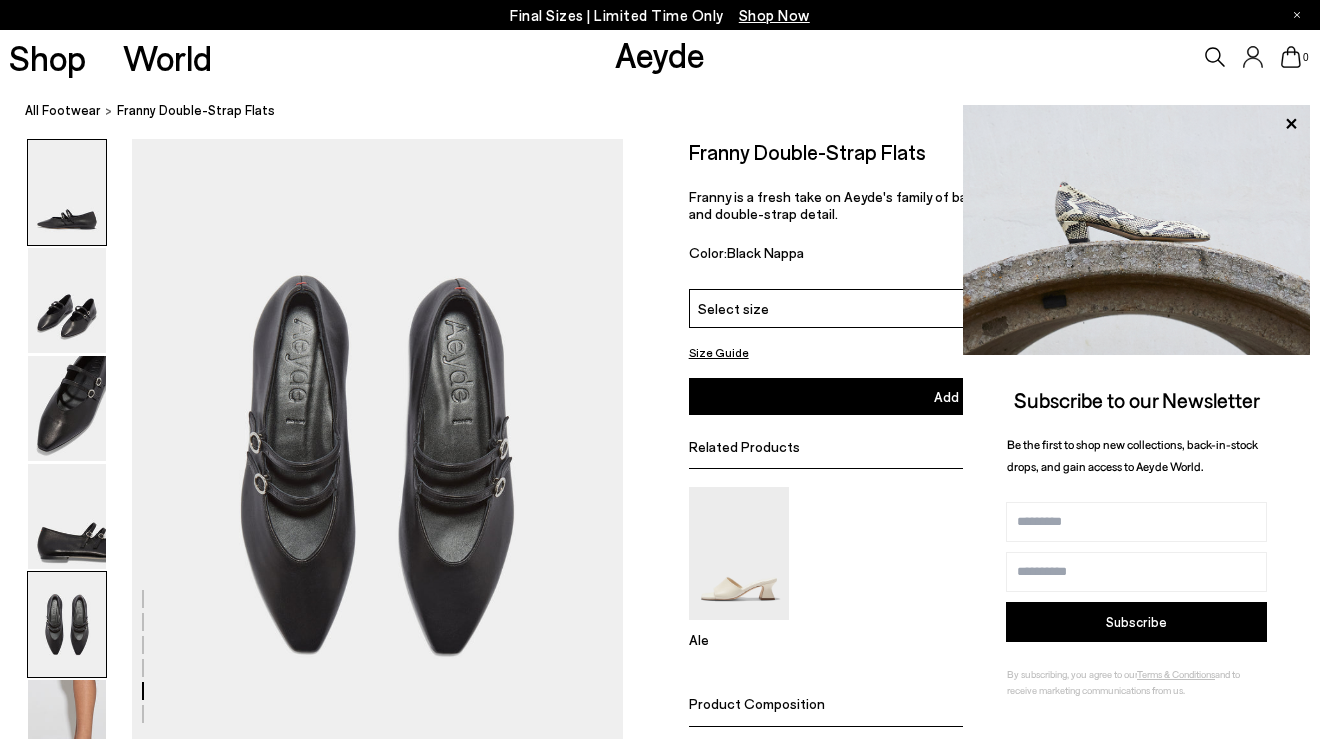 click at bounding box center [67, 192] 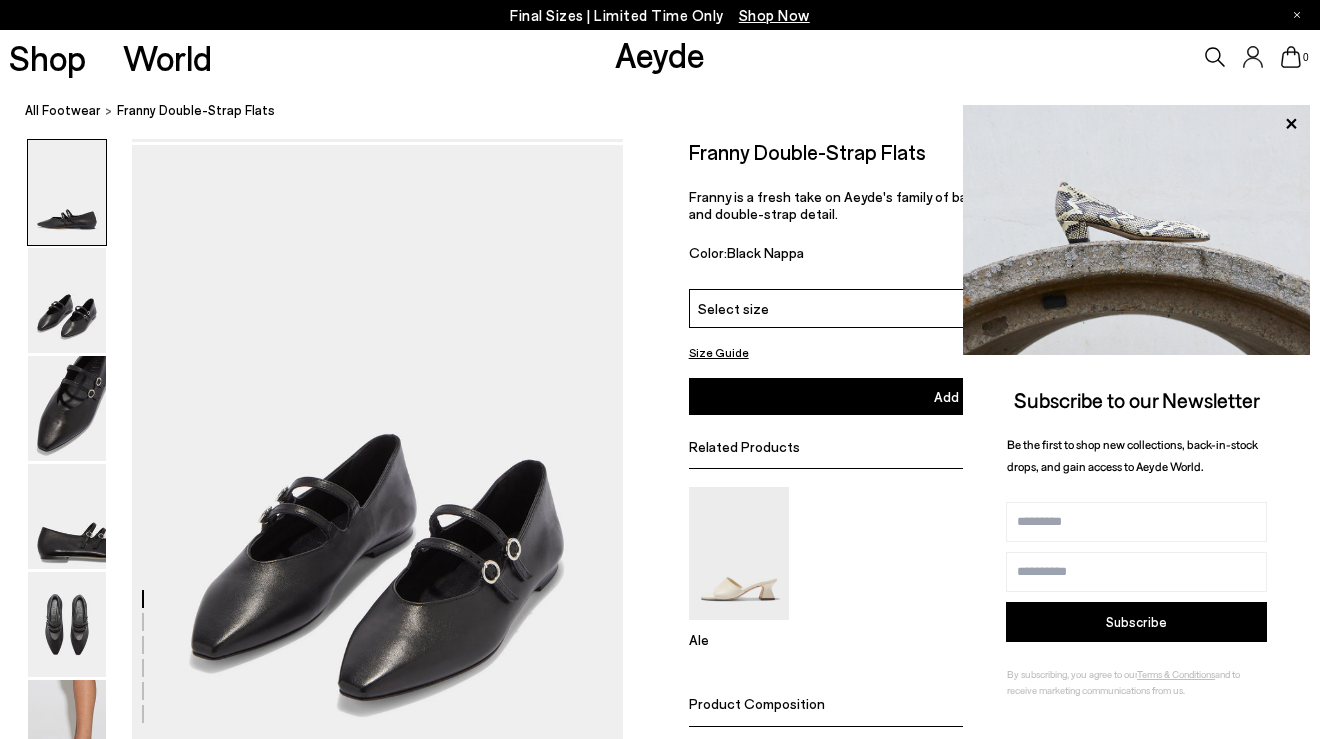 scroll, scrollTop: 0, scrollLeft: 0, axis: both 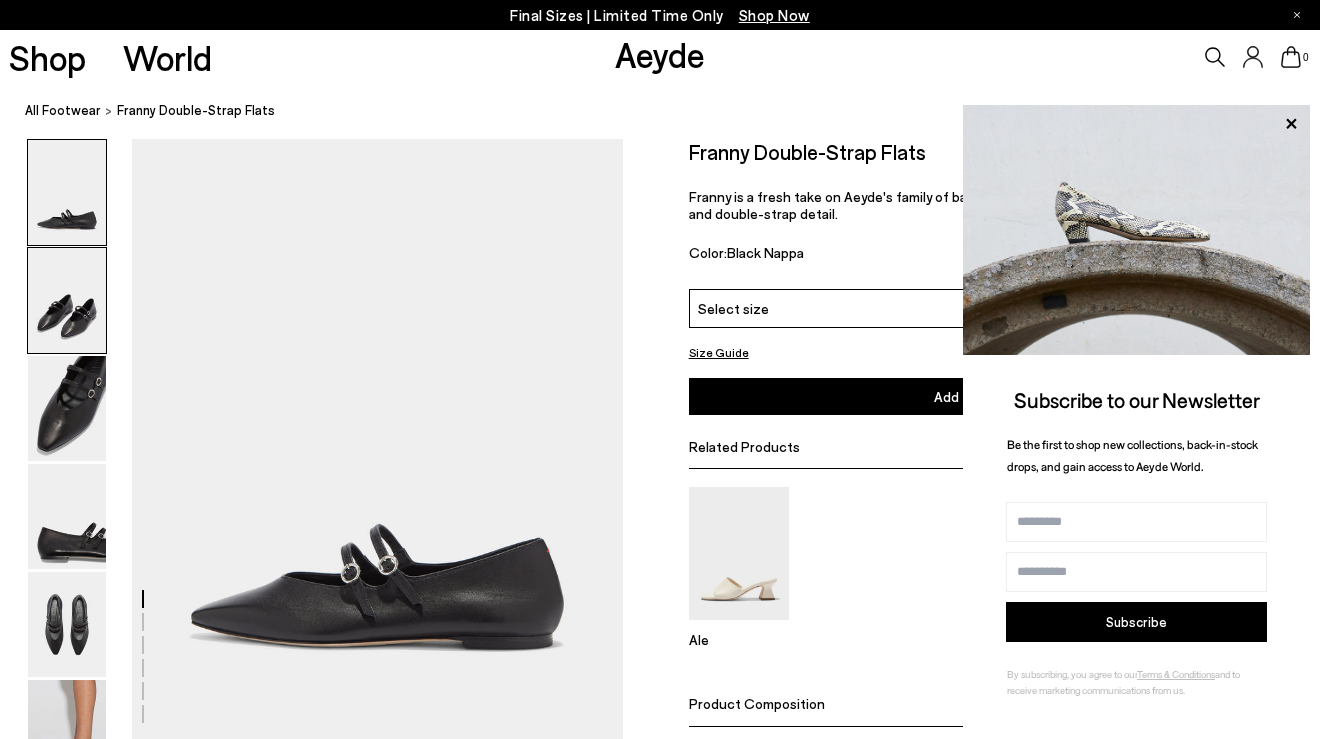 click at bounding box center (67, 300) 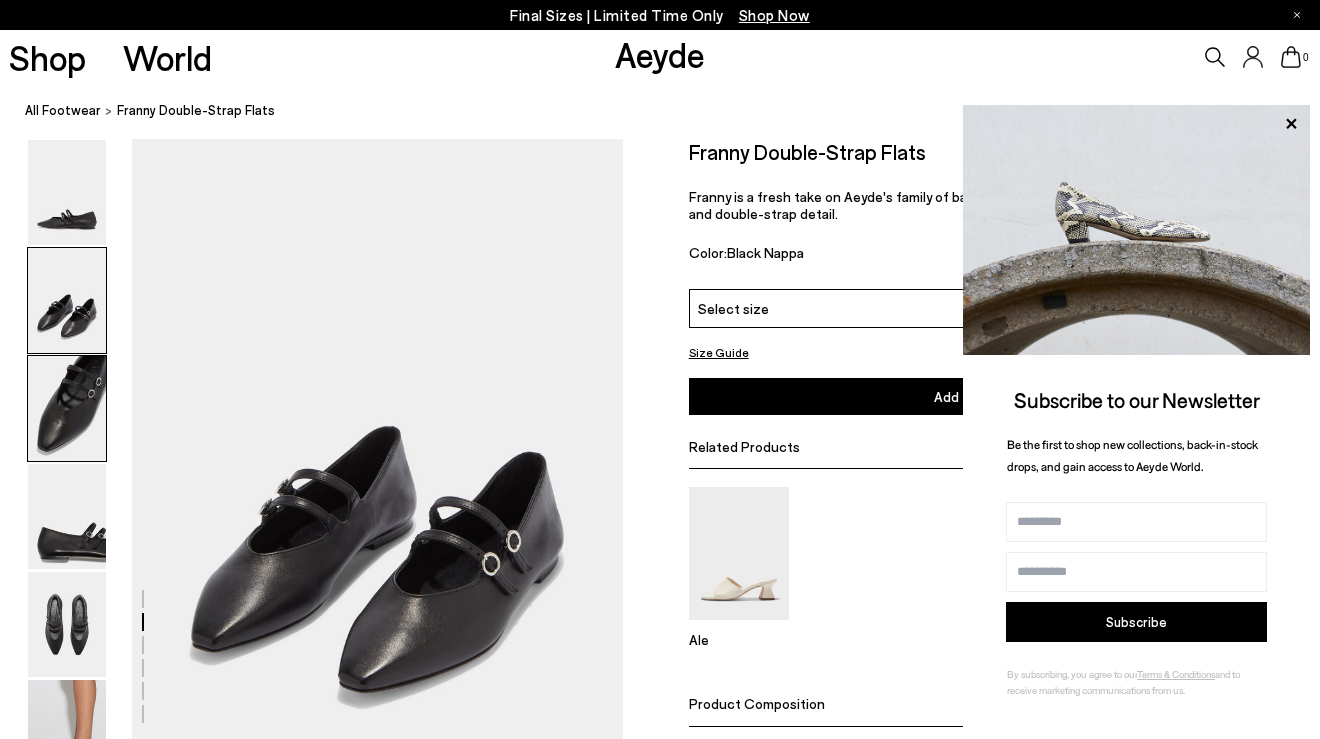 click at bounding box center [67, 408] 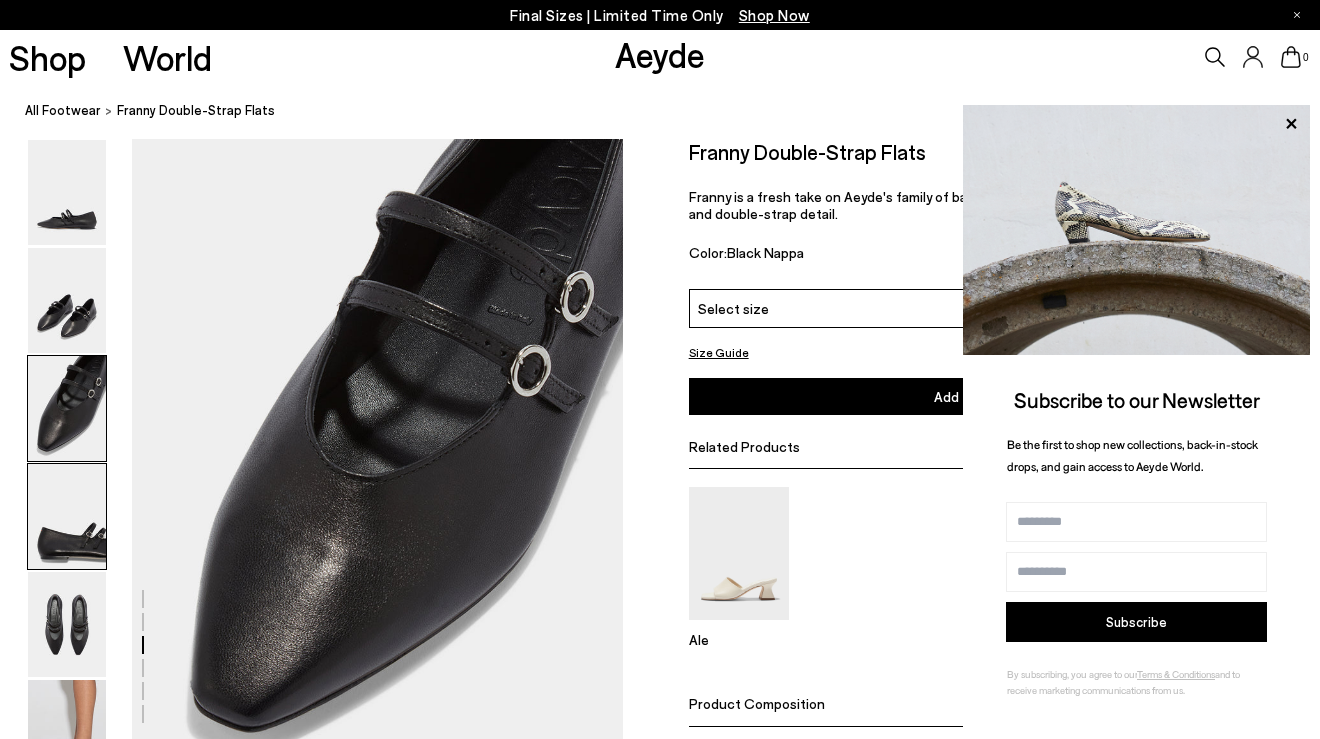click at bounding box center [67, 516] 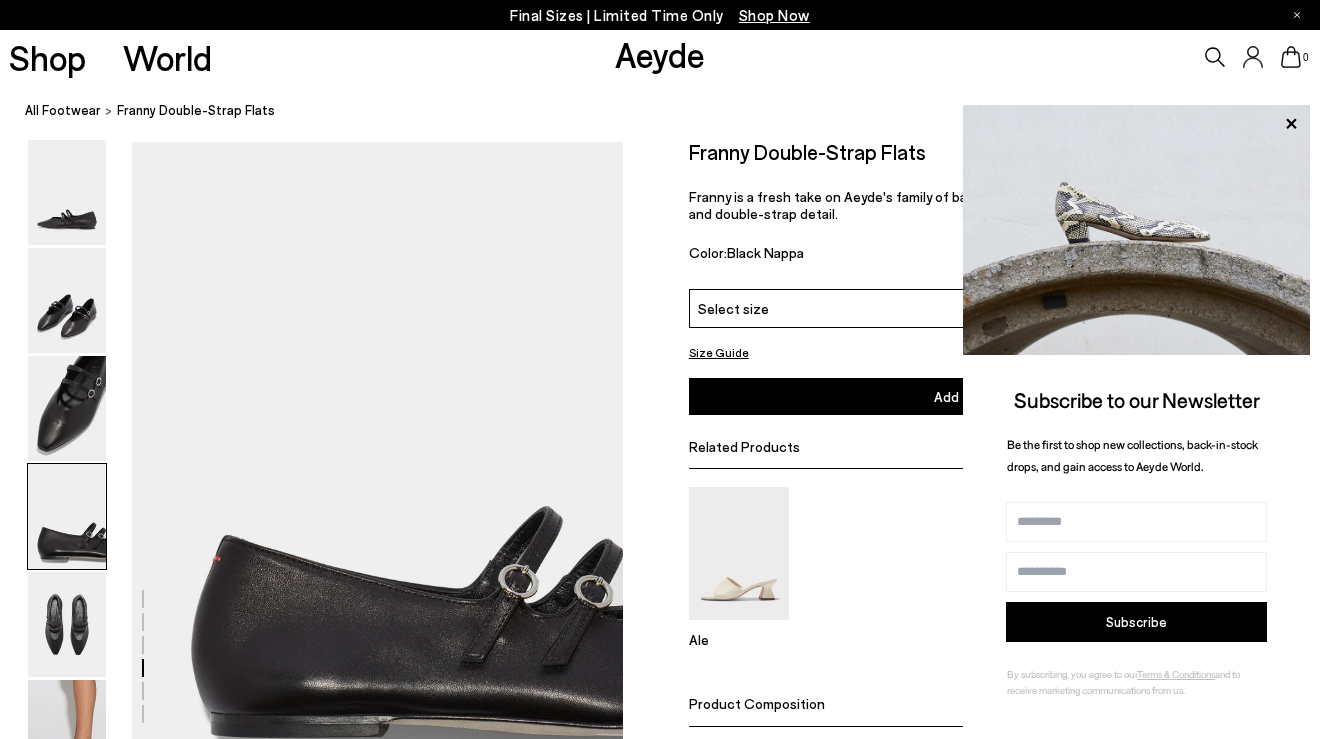 scroll, scrollTop: 1919, scrollLeft: 0, axis: vertical 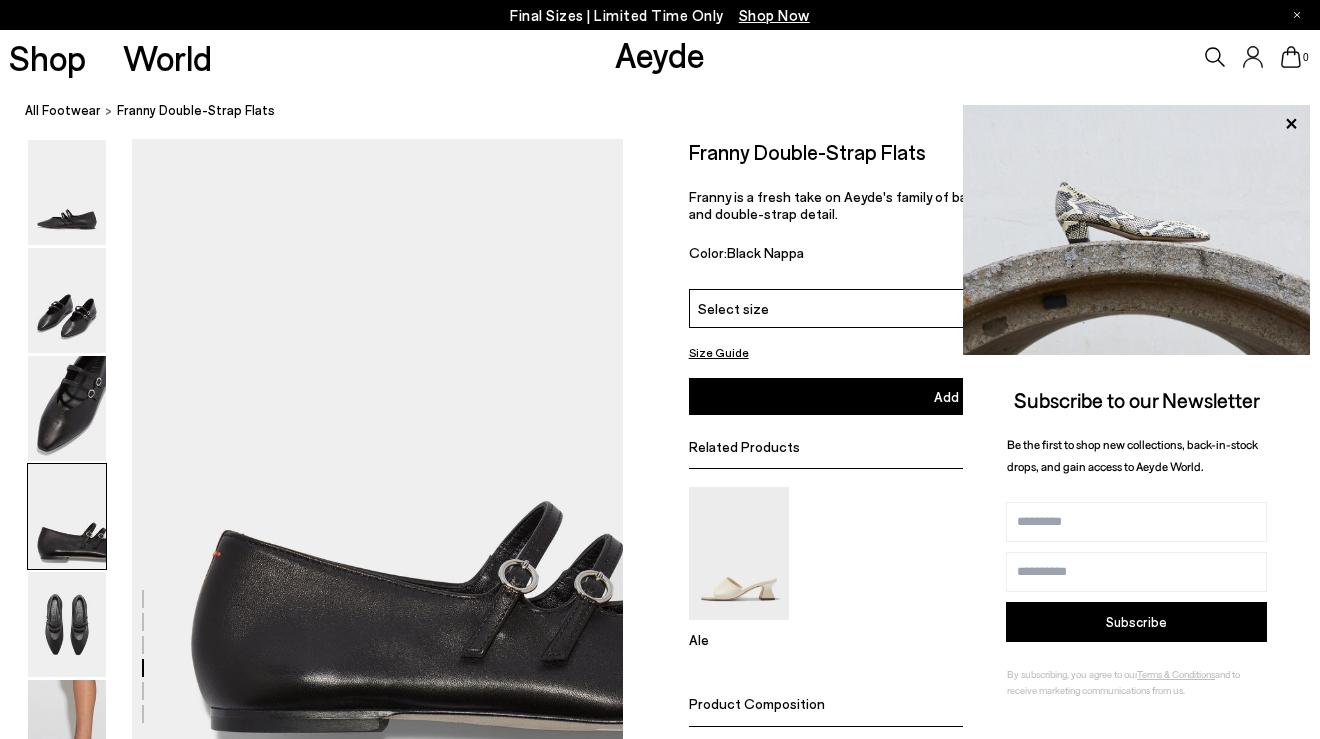 click at bounding box center [67, 516] 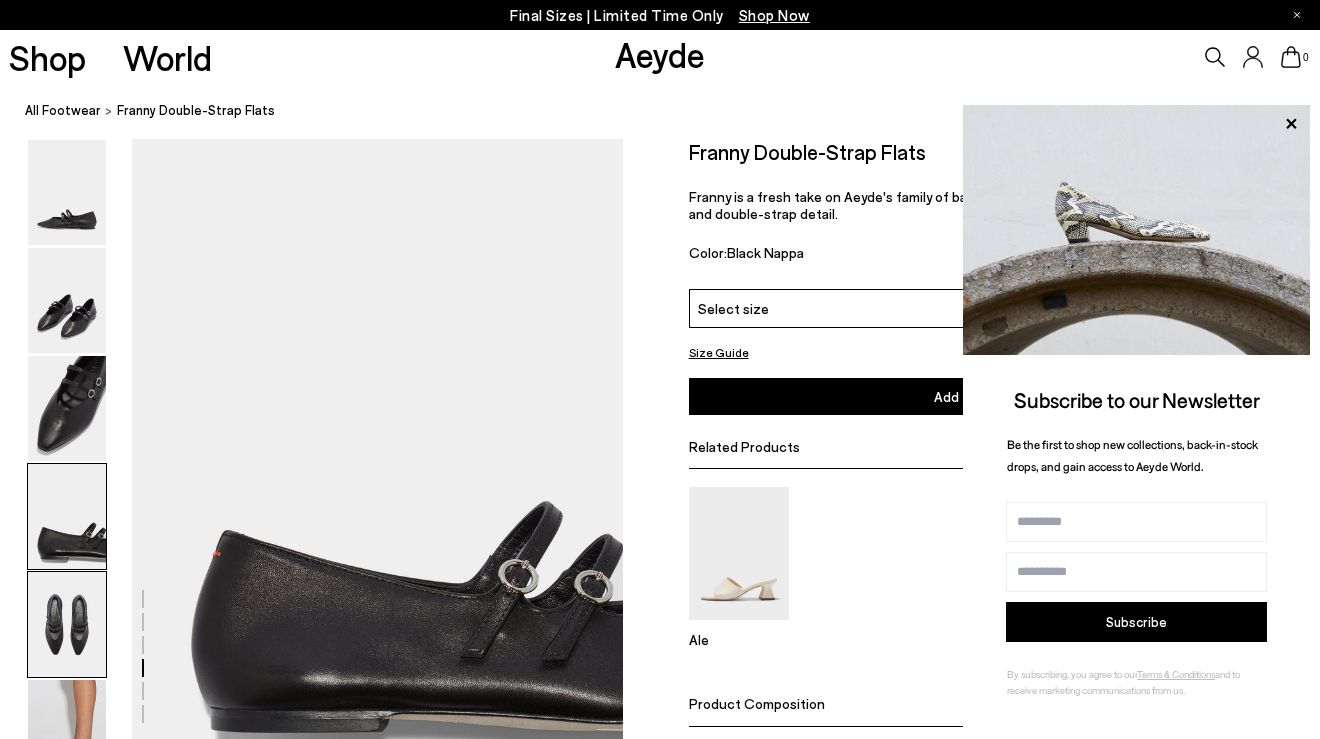 click at bounding box center [67, 624] 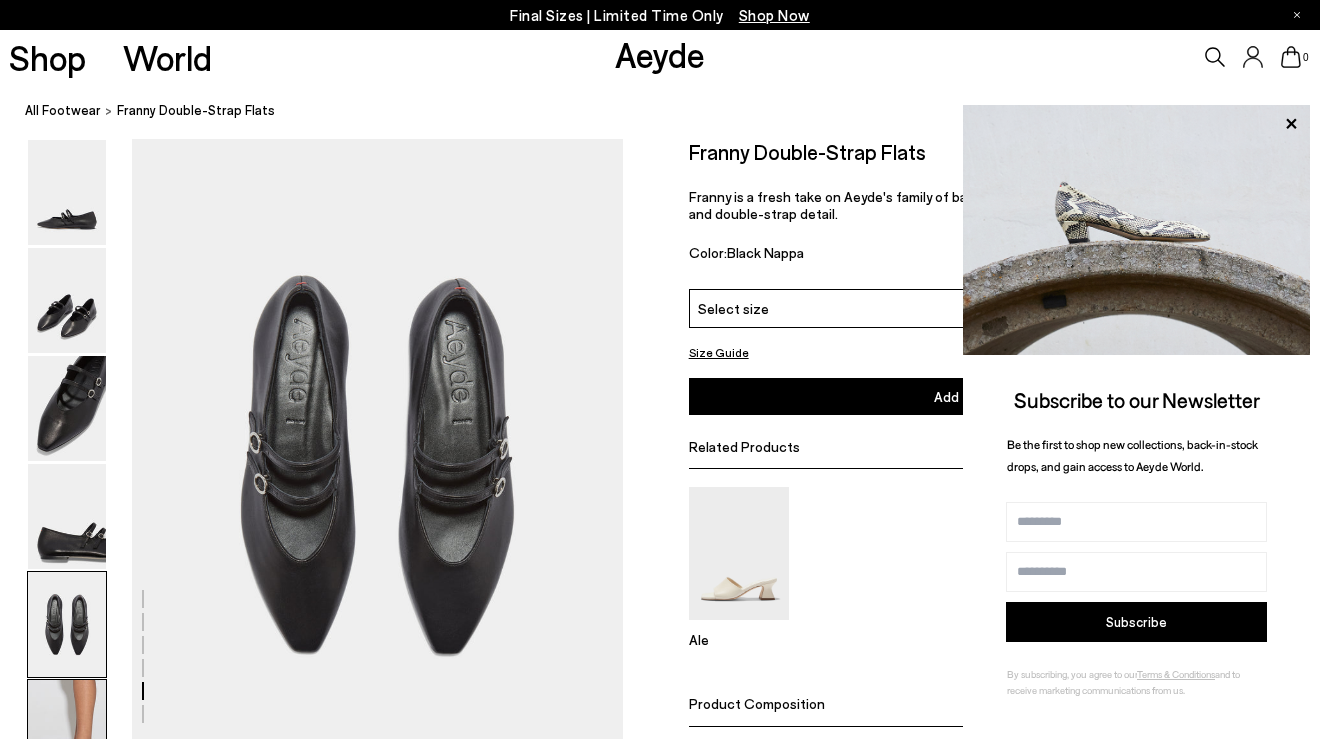 click at bounding box center (67, 732) 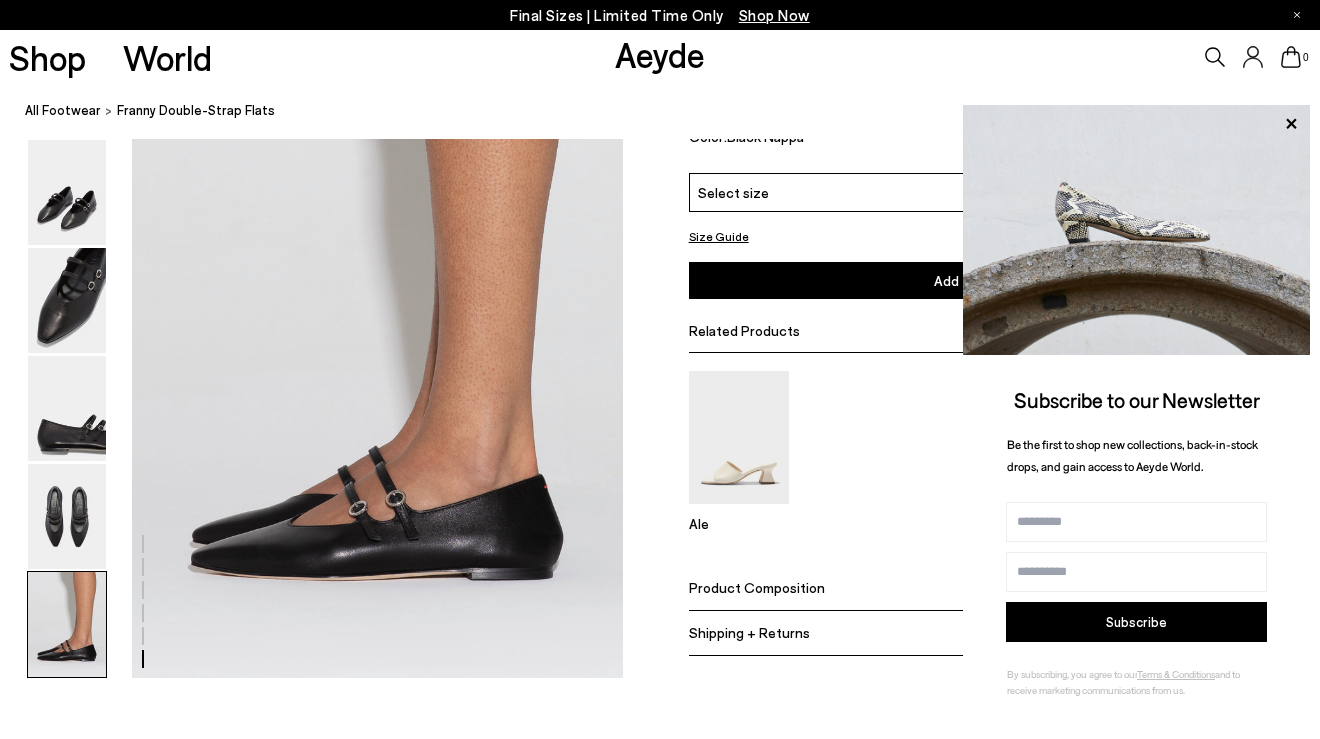 scroll, scrollTop: 3371, scrollLeft: 0, axis: vertical 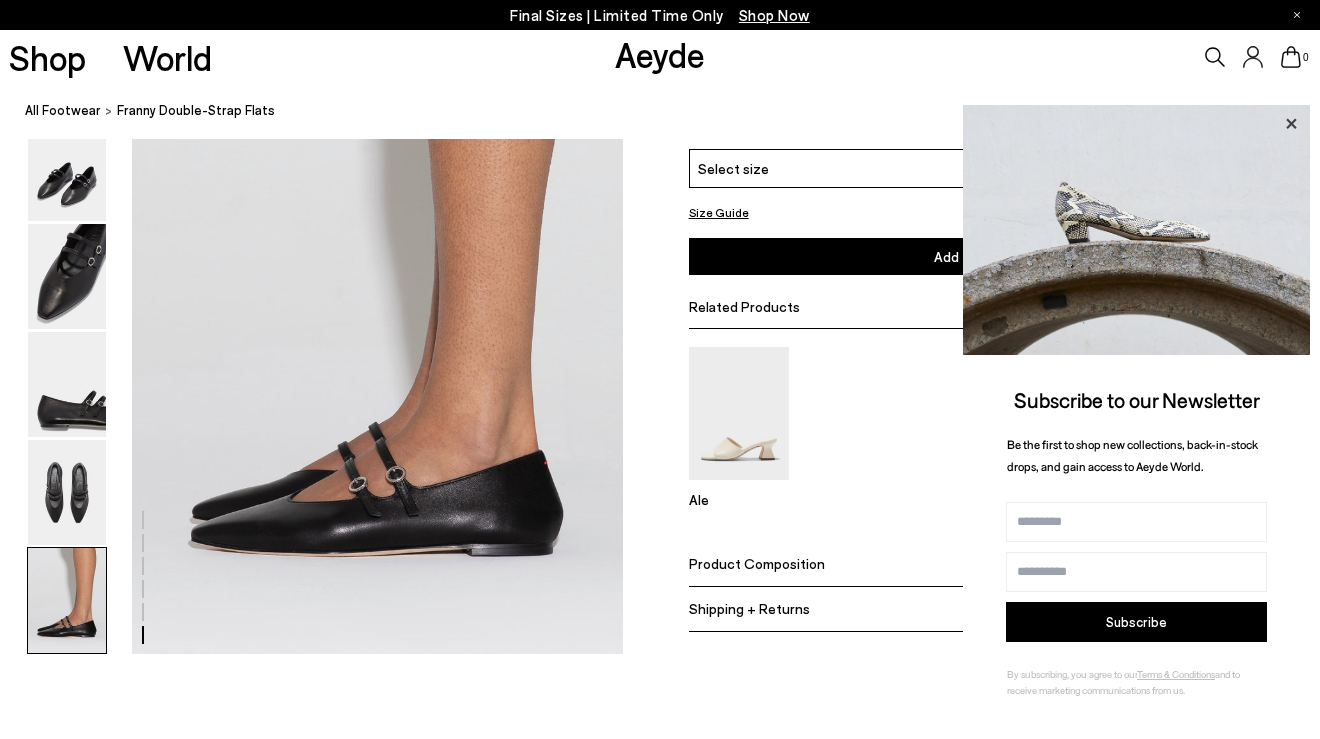click 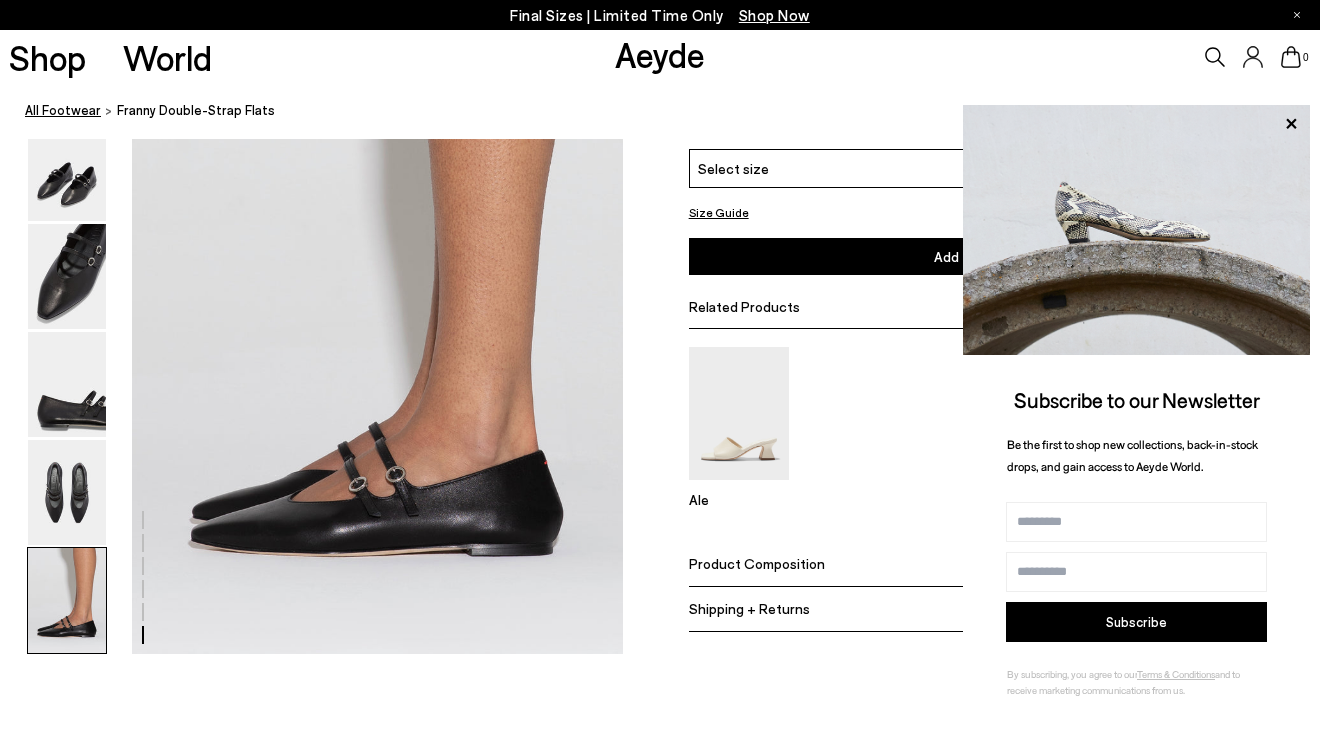click on "All Footwear" at bounding box center [63, 110] 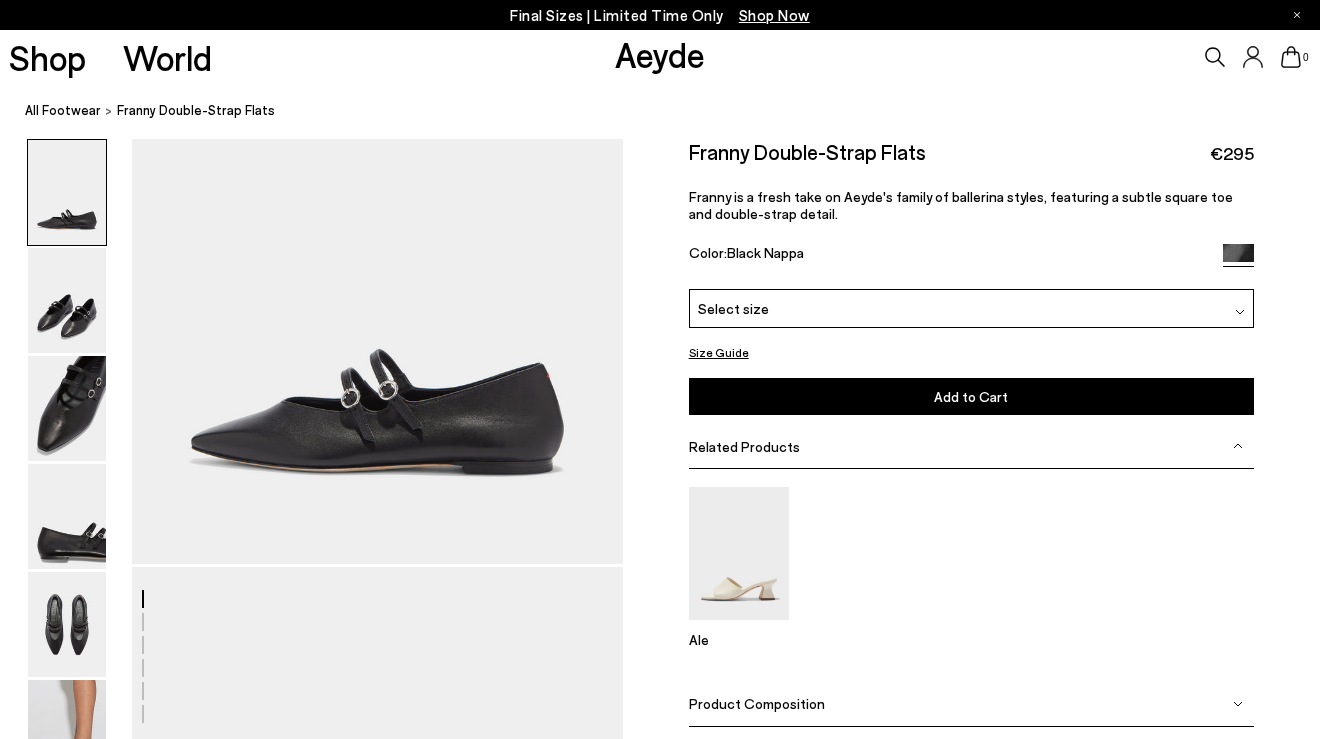 scroll, scrollTop: 0, scrollLeft: 0, axis: both 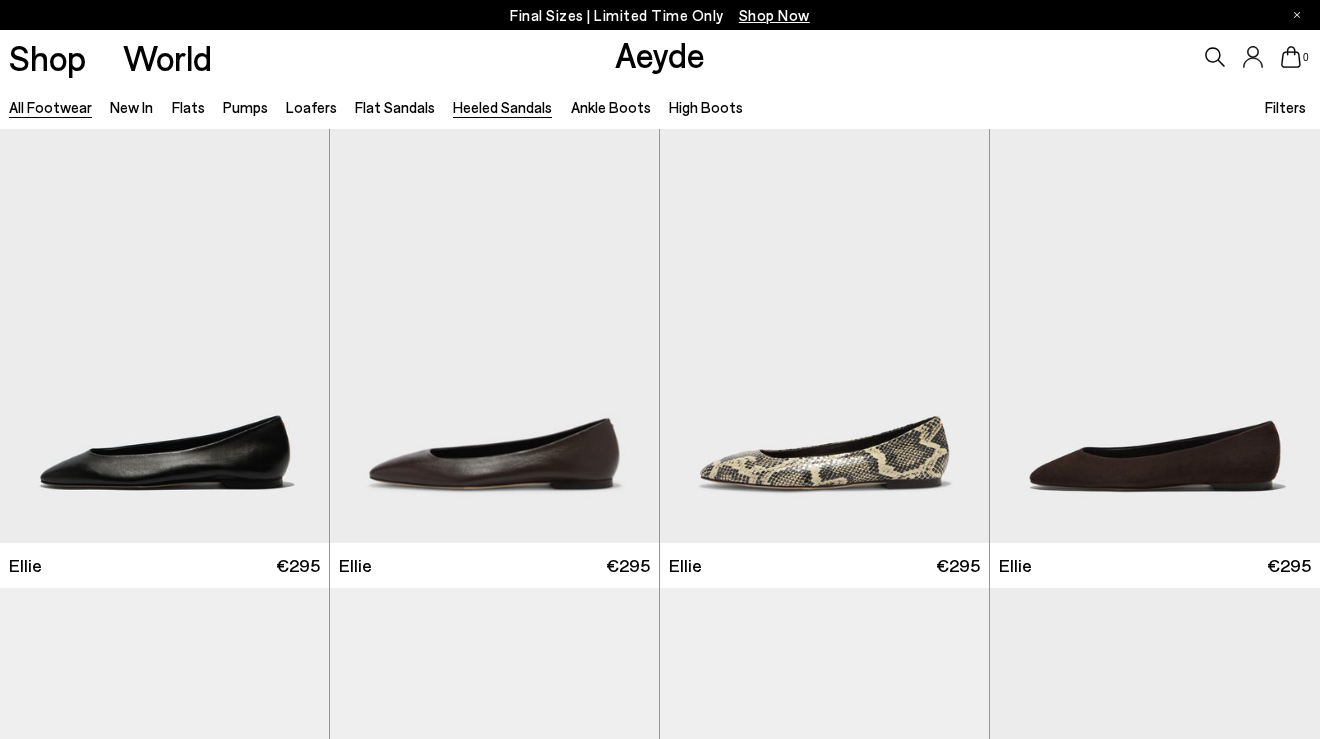 click on "Heeled Sandals" at bounding box center (502, 107) 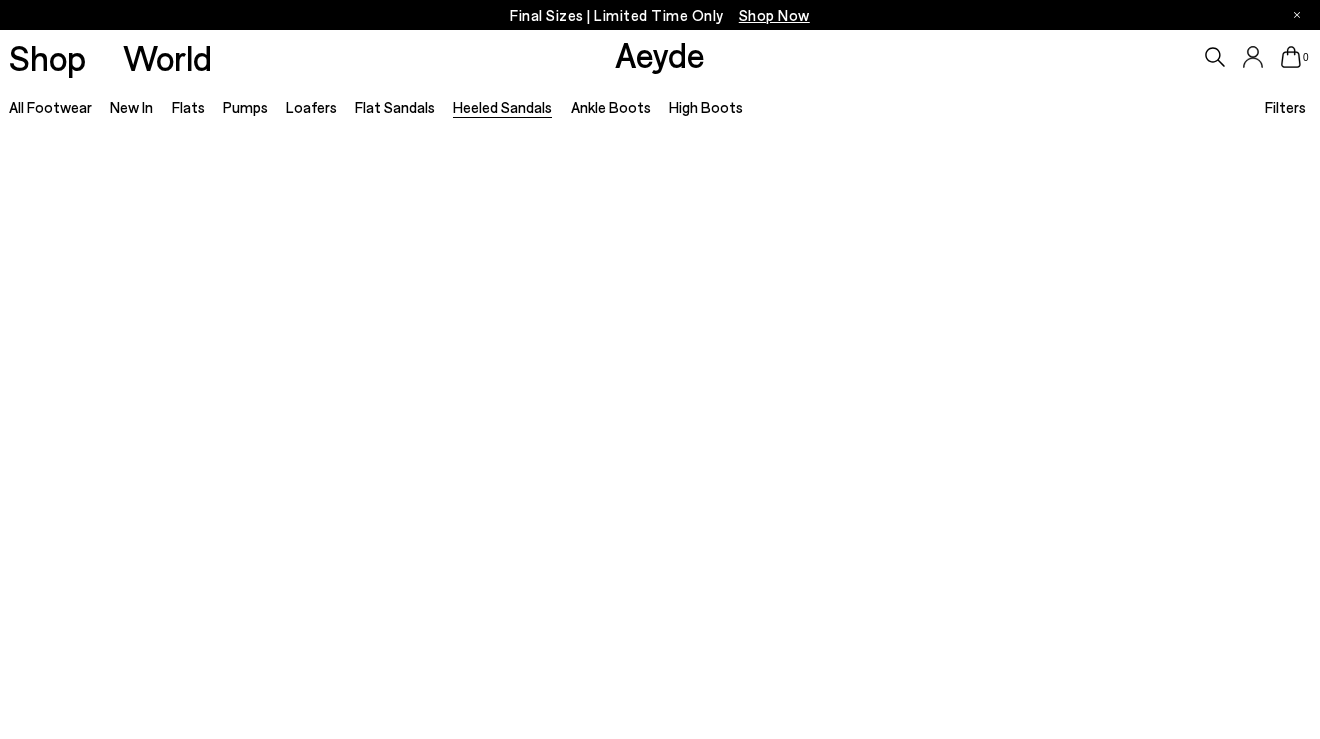 scroll, scrollTop: 0, scrollLeft: 0, axis: both 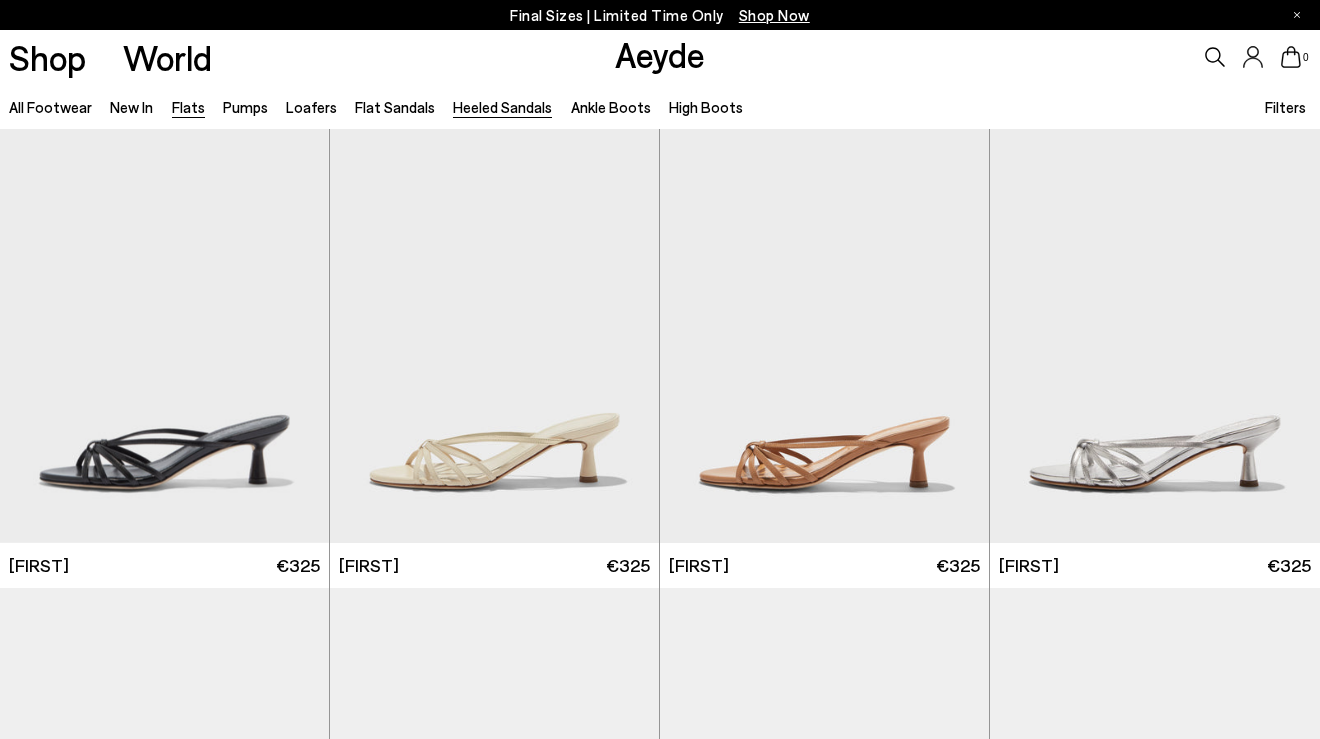 click on "Flats" at bounding box center [188, 107] 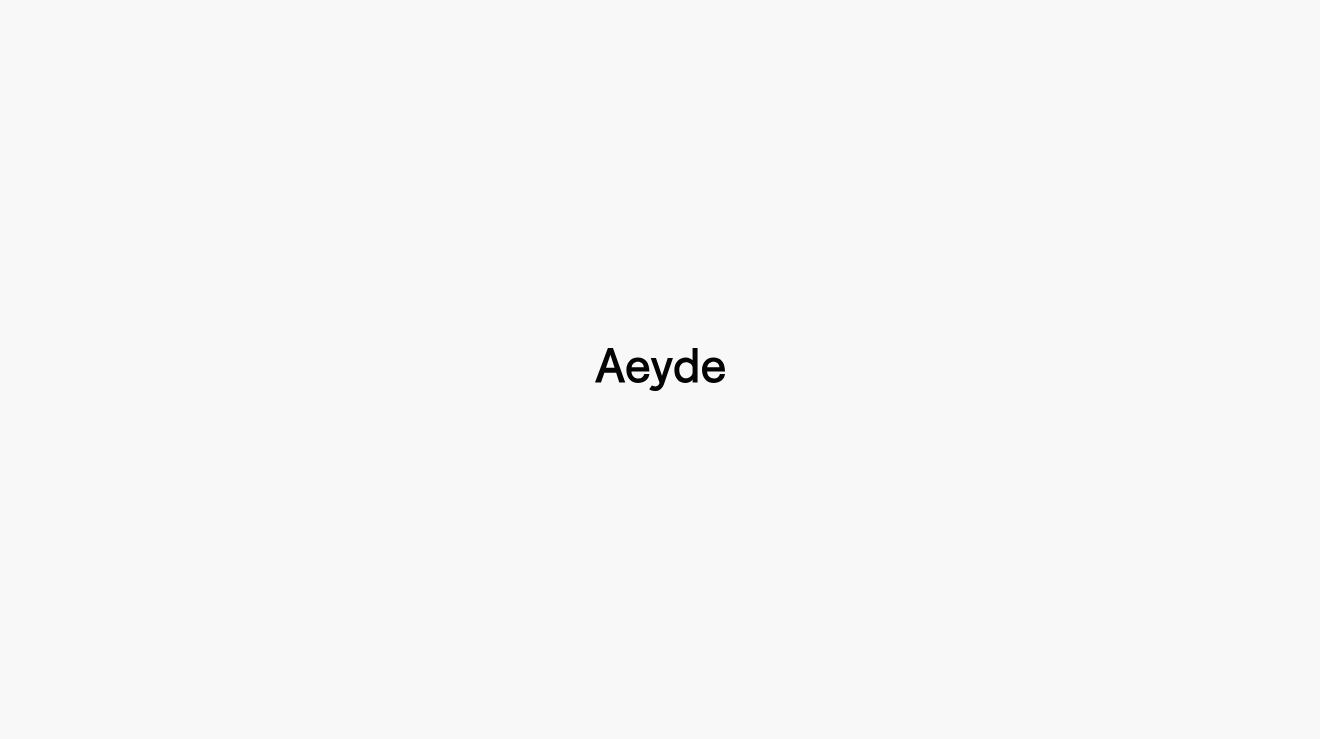 type 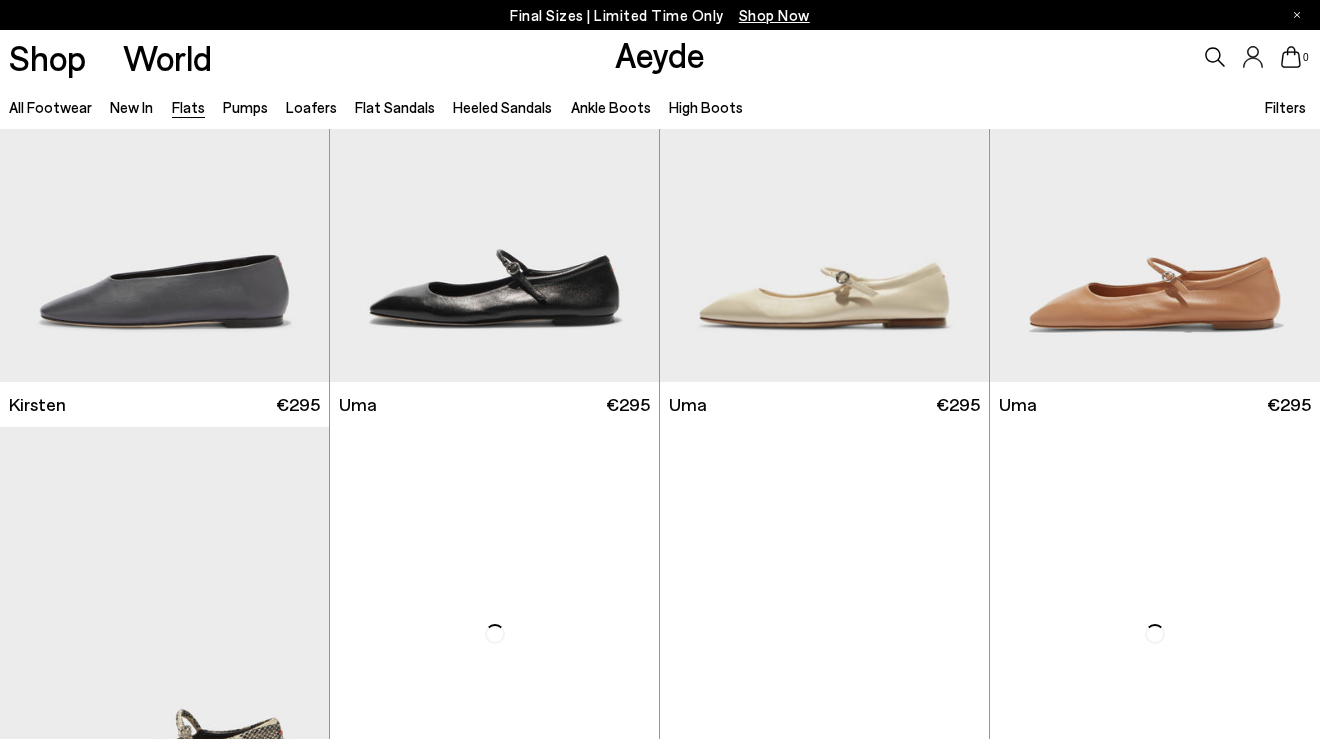 scroll, scrollTop: 5513, scrollLeft: 0, axis: vertical 